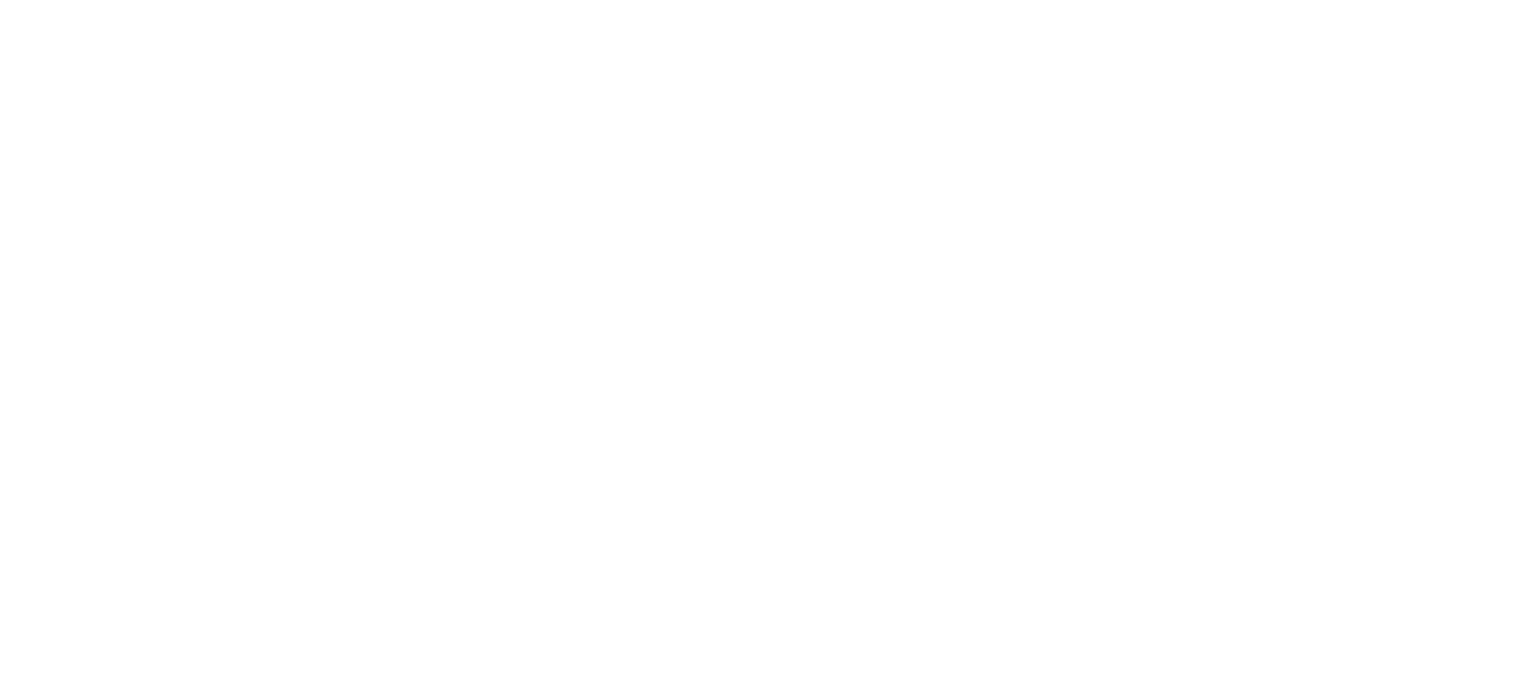 scroll, scrollTop: 0, scrollLeft: 0, axis: both 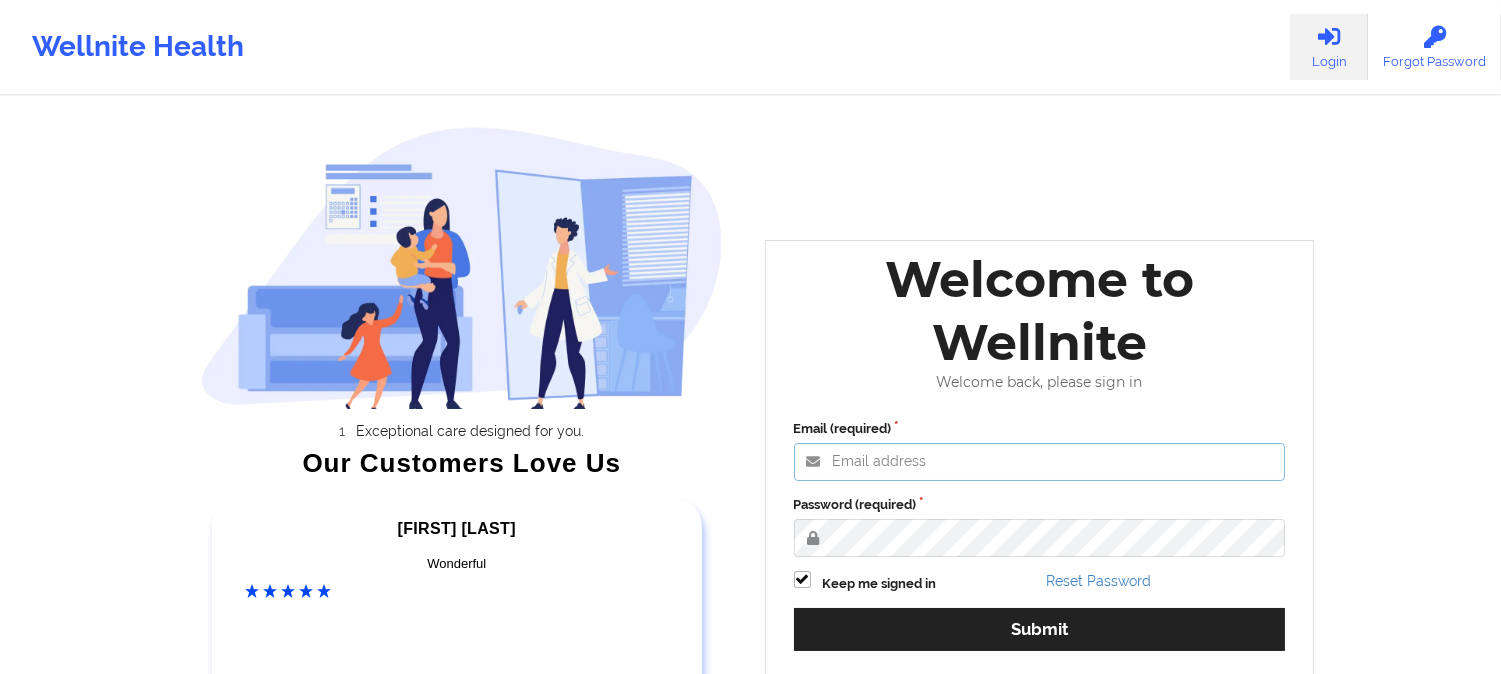 type on "[EMAIL]" 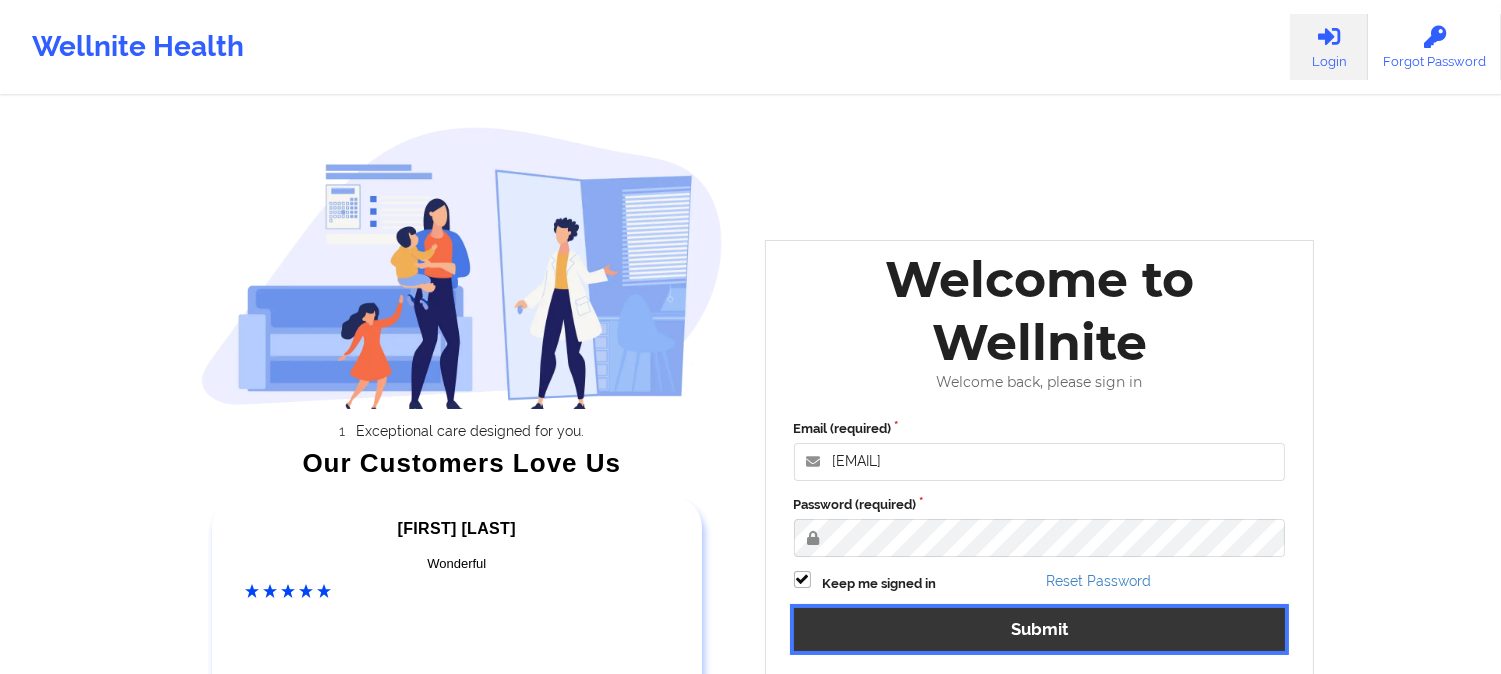 click on "Submit" at bounding box center (1040, 629) 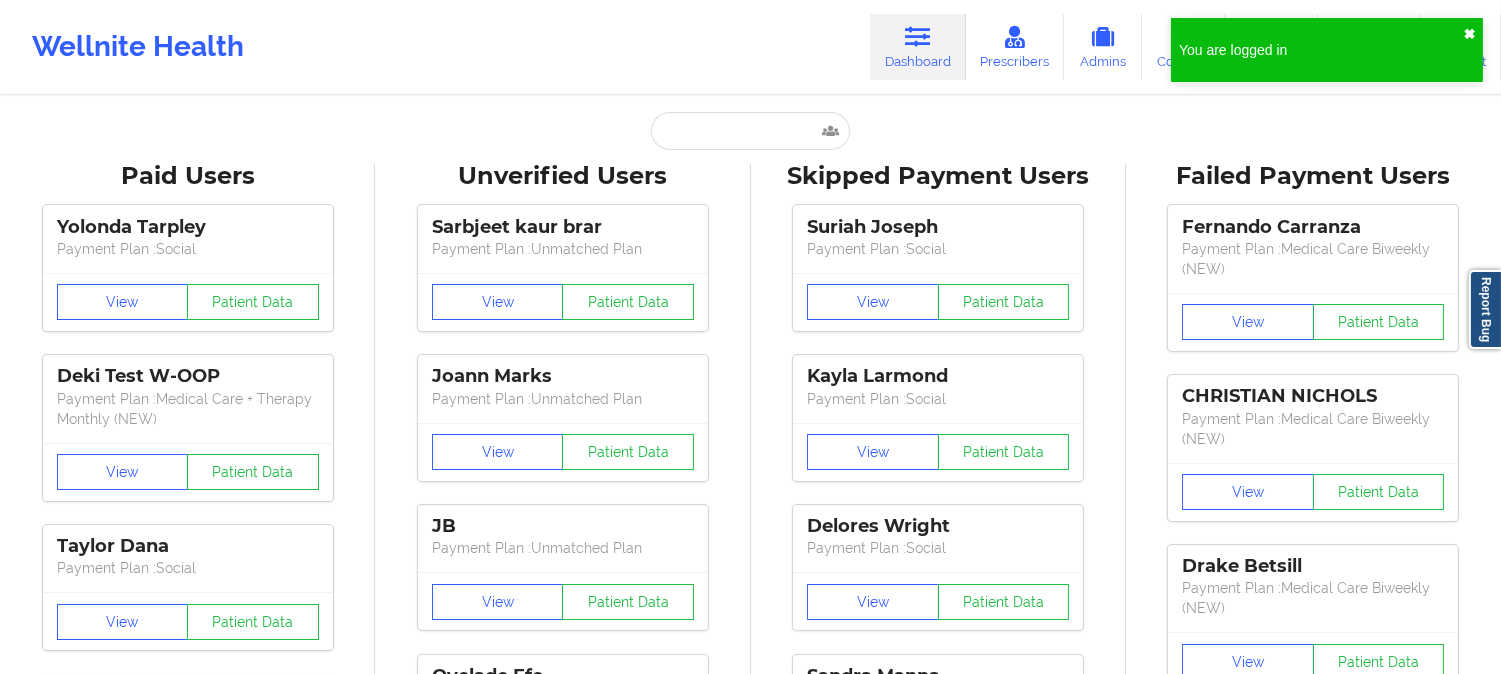 click on "✖︎" at bounding box center (1469, 34) 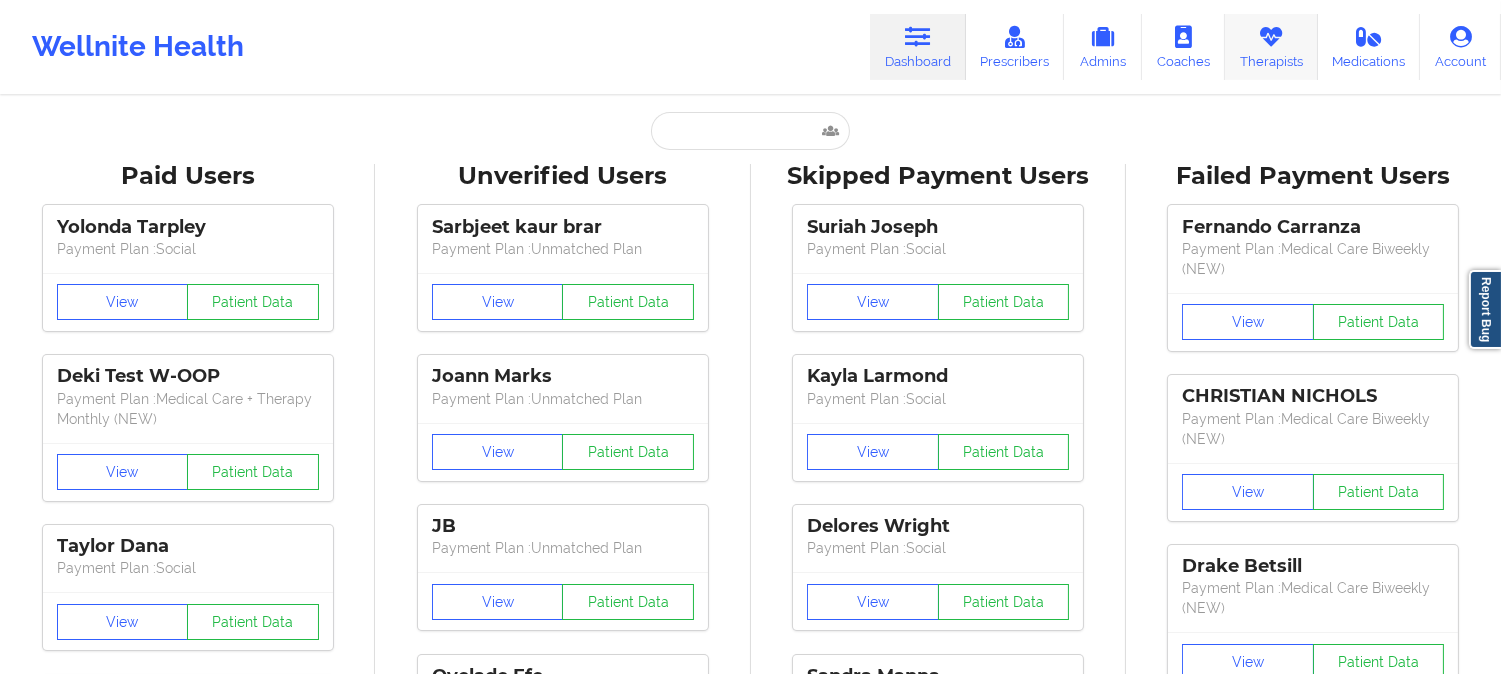click on "Therapists" at bounding box center [1271, 47] 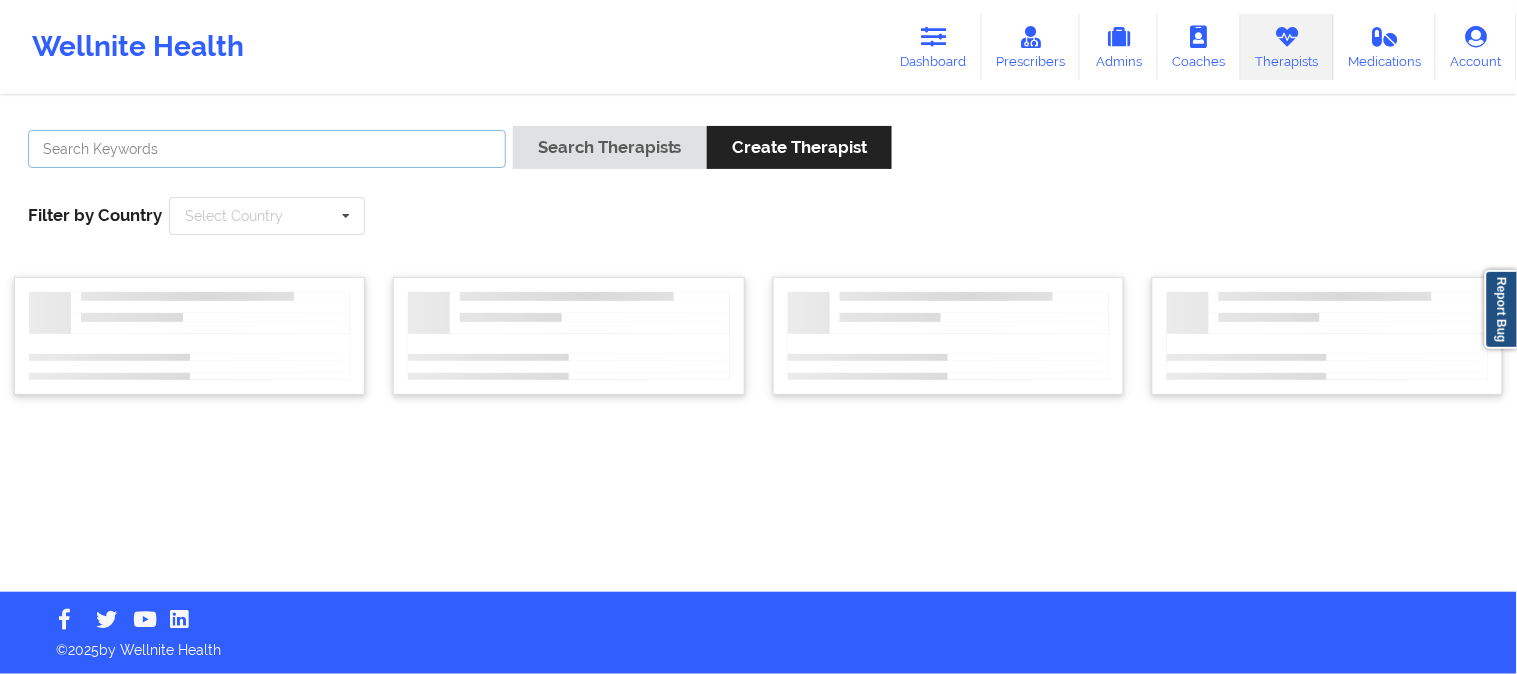 drag, startPoint x: 384, startPoint y: 130, endPoint x: 384, endPoint y: 143, distance: 13 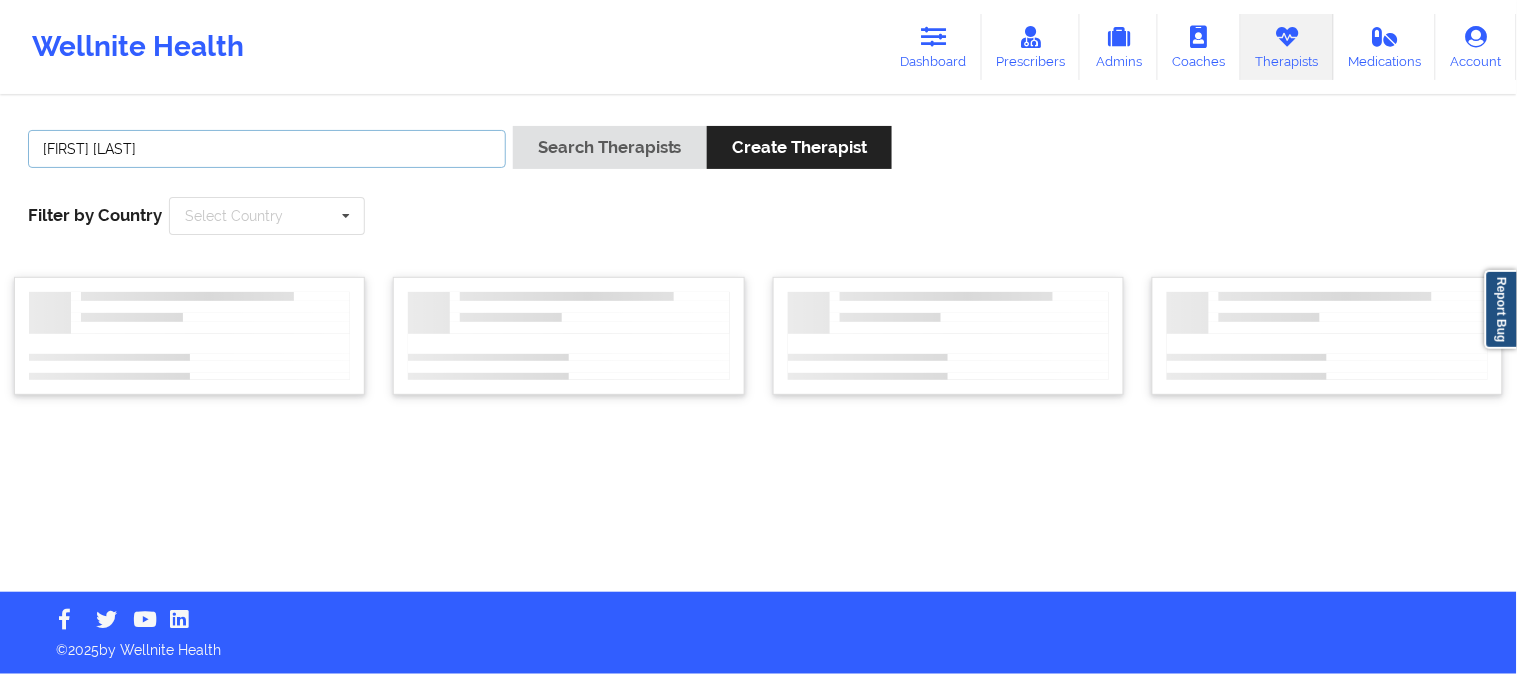 type on "[FIRST] [LAST]" 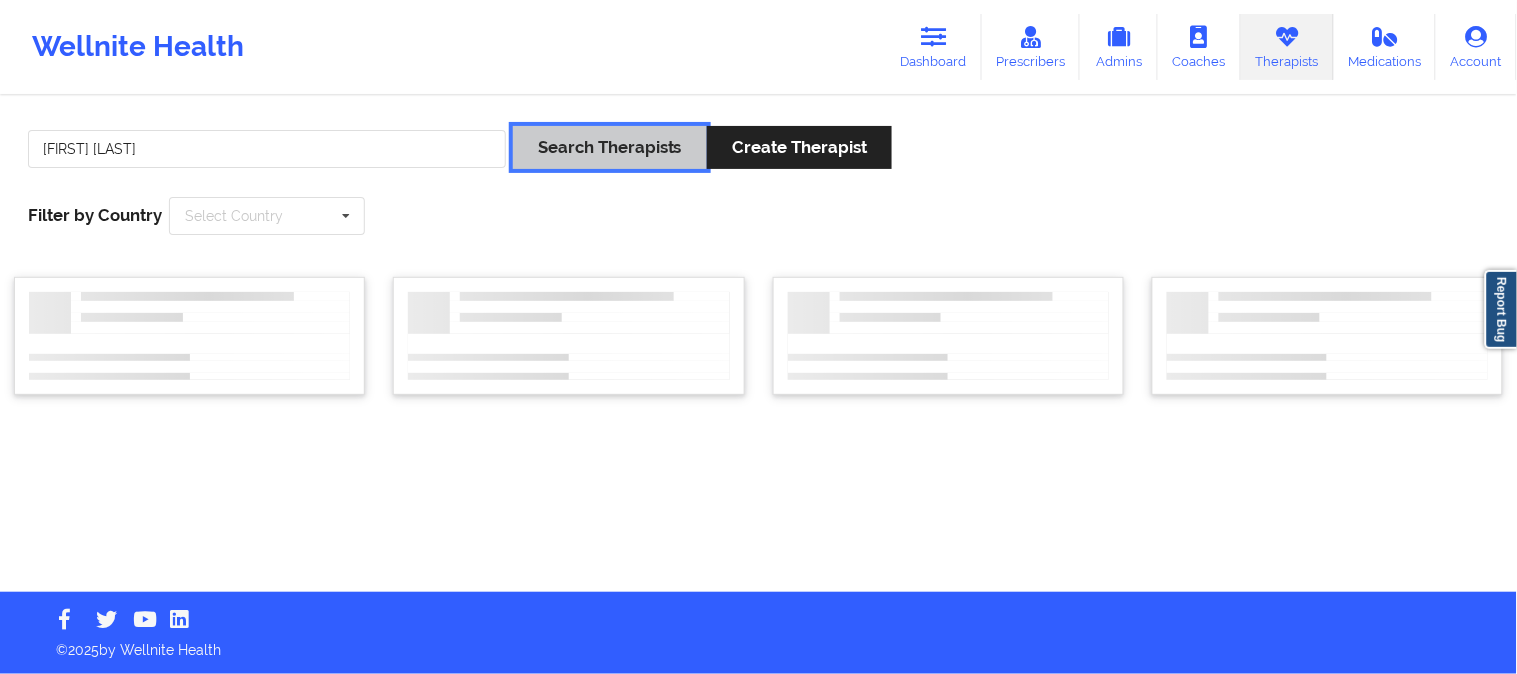 click on "Search Therapists" at bounding box center (610, 147) 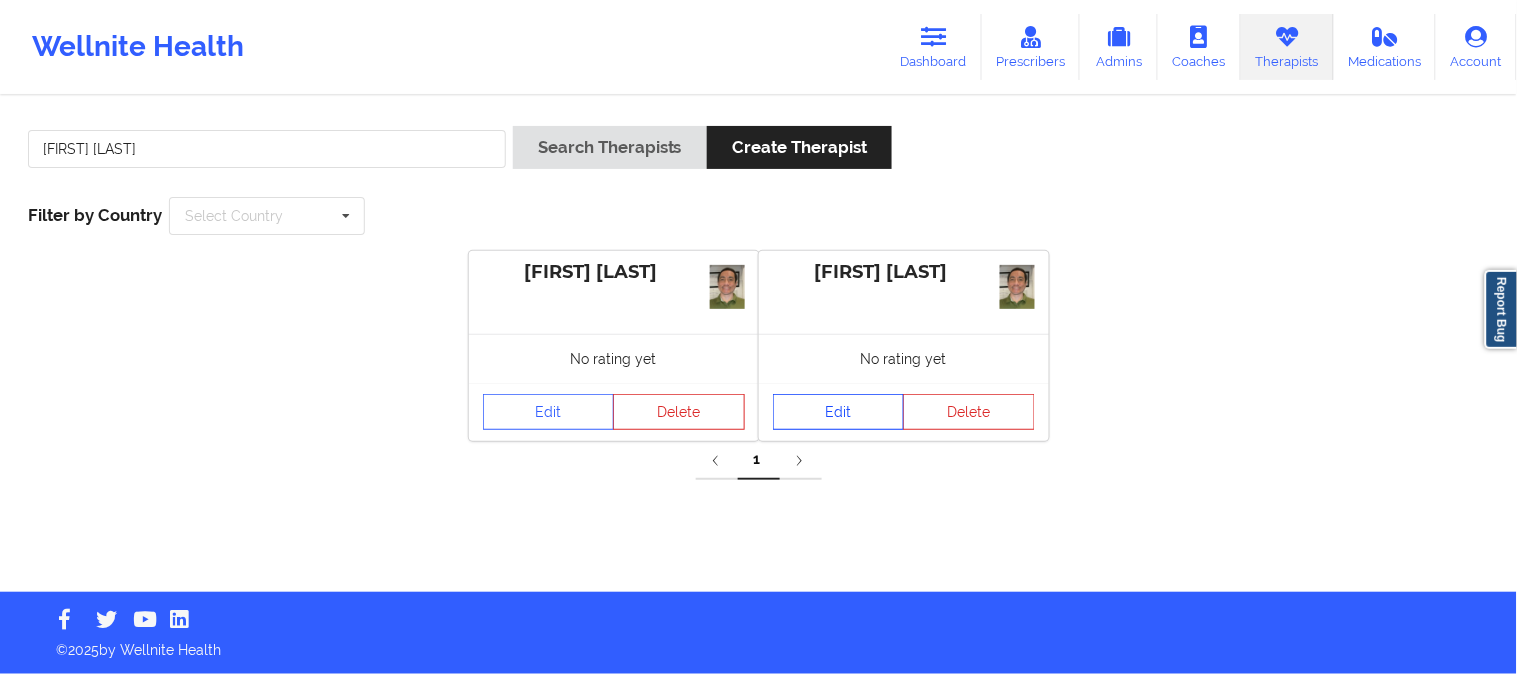 click on "Edit" at bounding box center [839, 412] 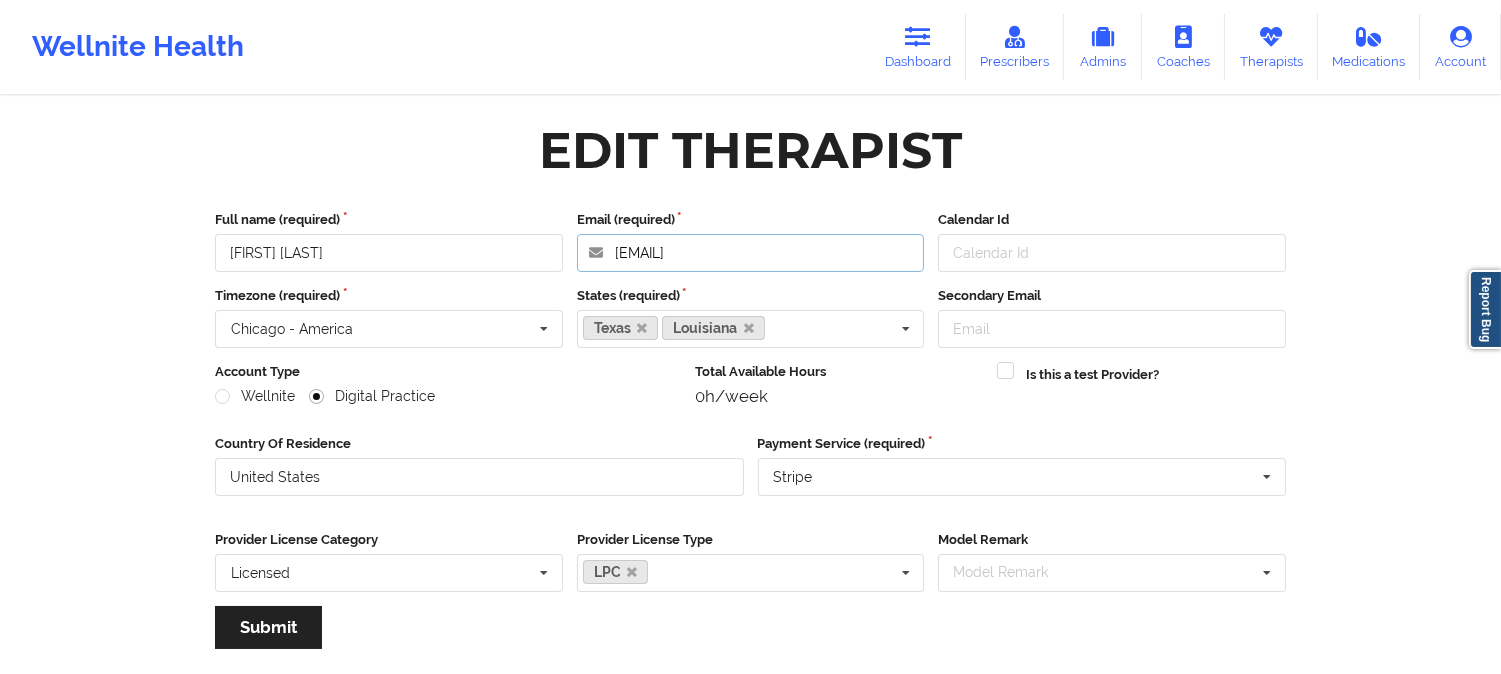 drag, startPoint x: 720, startPoint y: 247, endPoint x: 430, endPoint y: 222, distance: 291.0756 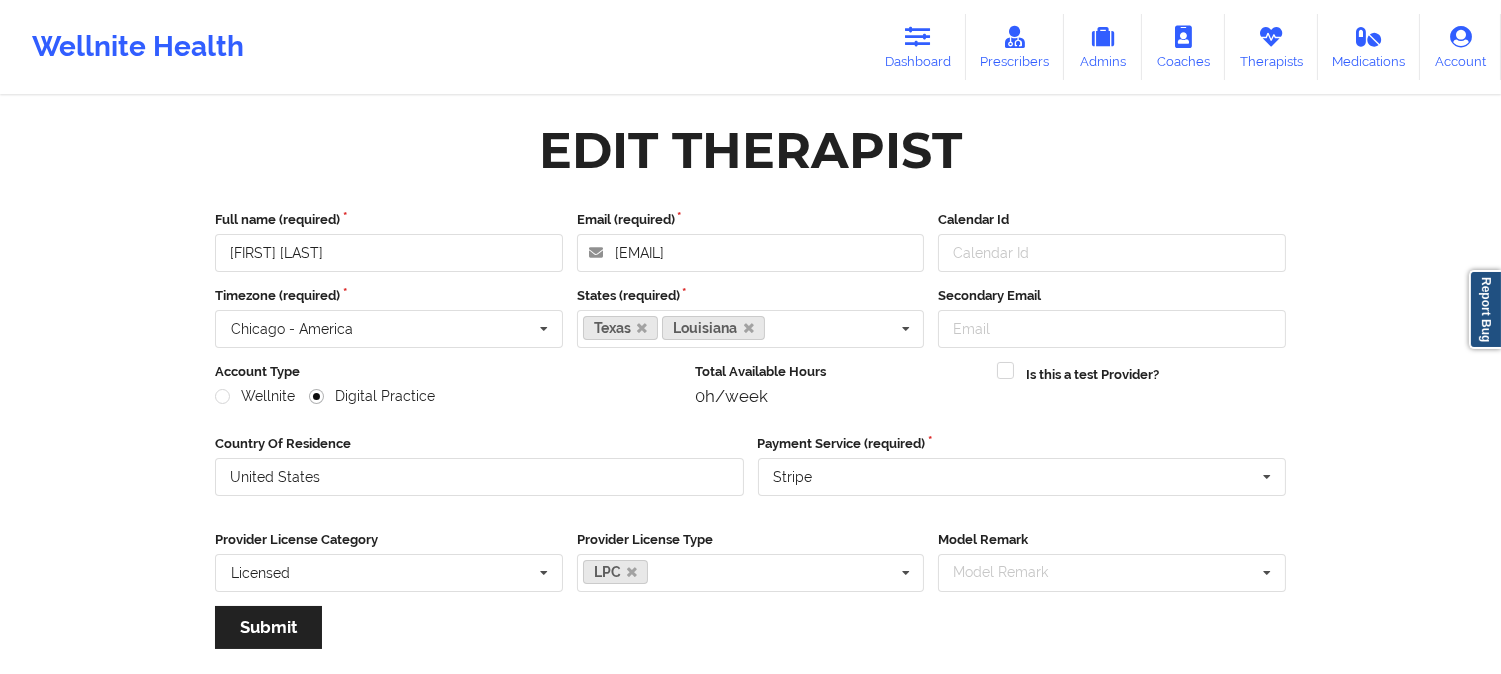 click on "Prescribers Admins Coaches Therapists Account Edit Therapist Full name   (required) [FIRST] [LAST] Email   (required) [EMAIL] Calendar Id   Timezone (required) Chicago - America Honolulu - Pacific [TIME] (GMT -1000) Adak - America [TIME] (GMT -0900) Anchorage - America [TIME] (GMT -0800) Juneau - America [TIME] (GMT -0800) Metlakatla - America [TIME] (GMT -0800) Nome - America [TIME] (GMT -0800) Sitka - America [TIME] (GMT -0800) Yakutat - America [TIME] (GMT -0800) Los Angeles - America [TIME] (GMT -0700) Phoenix - America [TIME] (GMT -0700) Boise - America [TIME] (GMT -0600) Denver - America [TIME] (GMT -0600) Chicago - America [TIME] (GMT -0500) Knox - America [TIME] (GMT -0500) Tell City - America [TIME] (GMT -0500) Menominee - America [TIME] (GMT -0500) Beulah - America [TIME] (GMT -0500) Center - America [TIME] (GMT -0500) New Salem - America [TIME] (GMT -0500) Detroit - America [TIME] (GMT -0400) Texas Alabama" at bounding box center [750, 759] 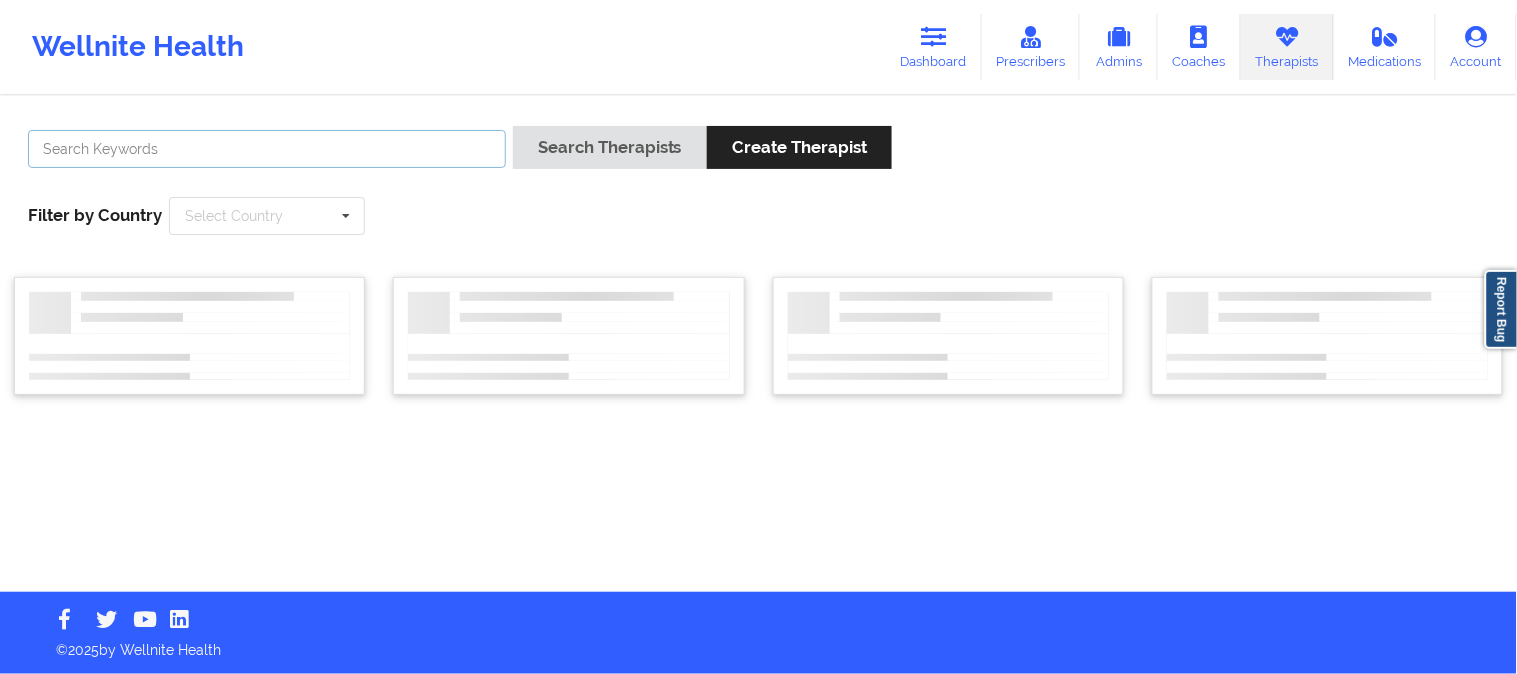 click at bounding box center [267, 149] 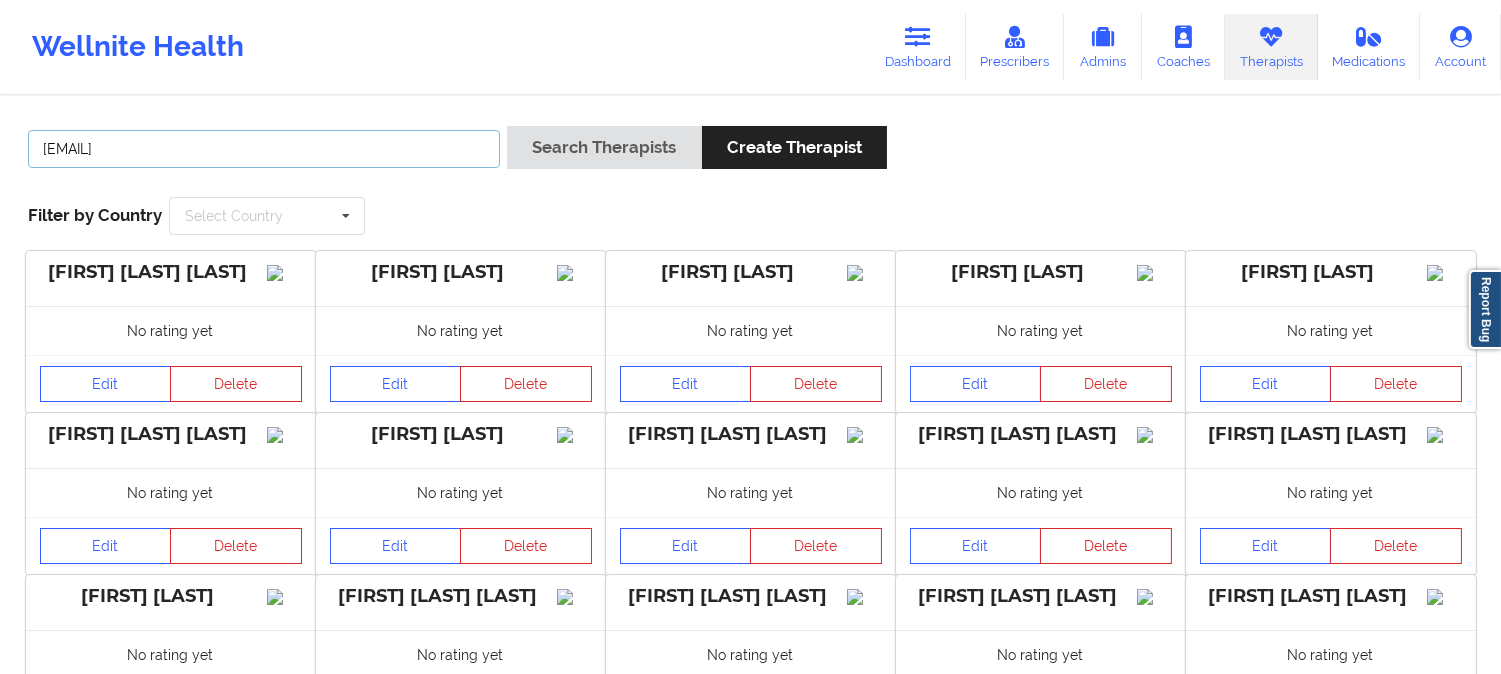 drag, startPoint x: 465, startPoint y: 147, endPoint x: 0, endPoint y: 128, distance: 465.388 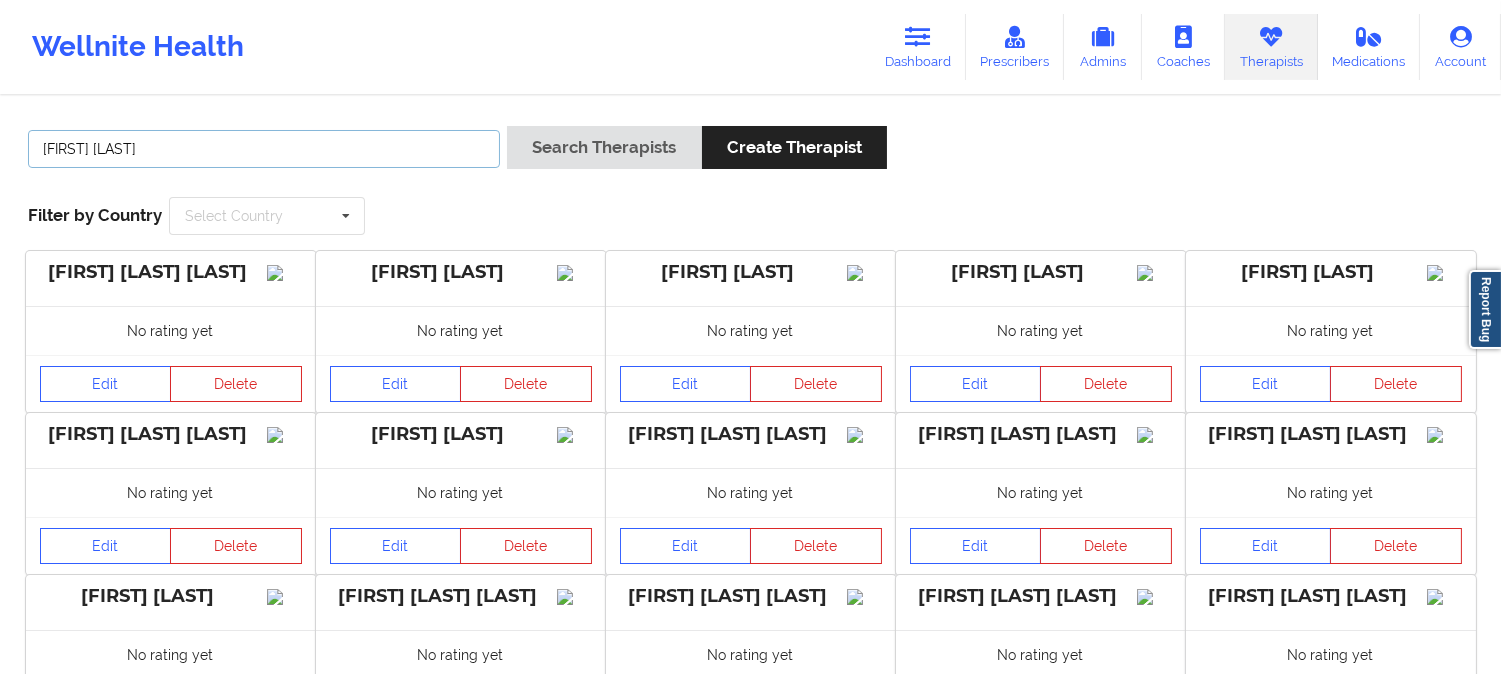 type on "[FIRST] [LAST]" 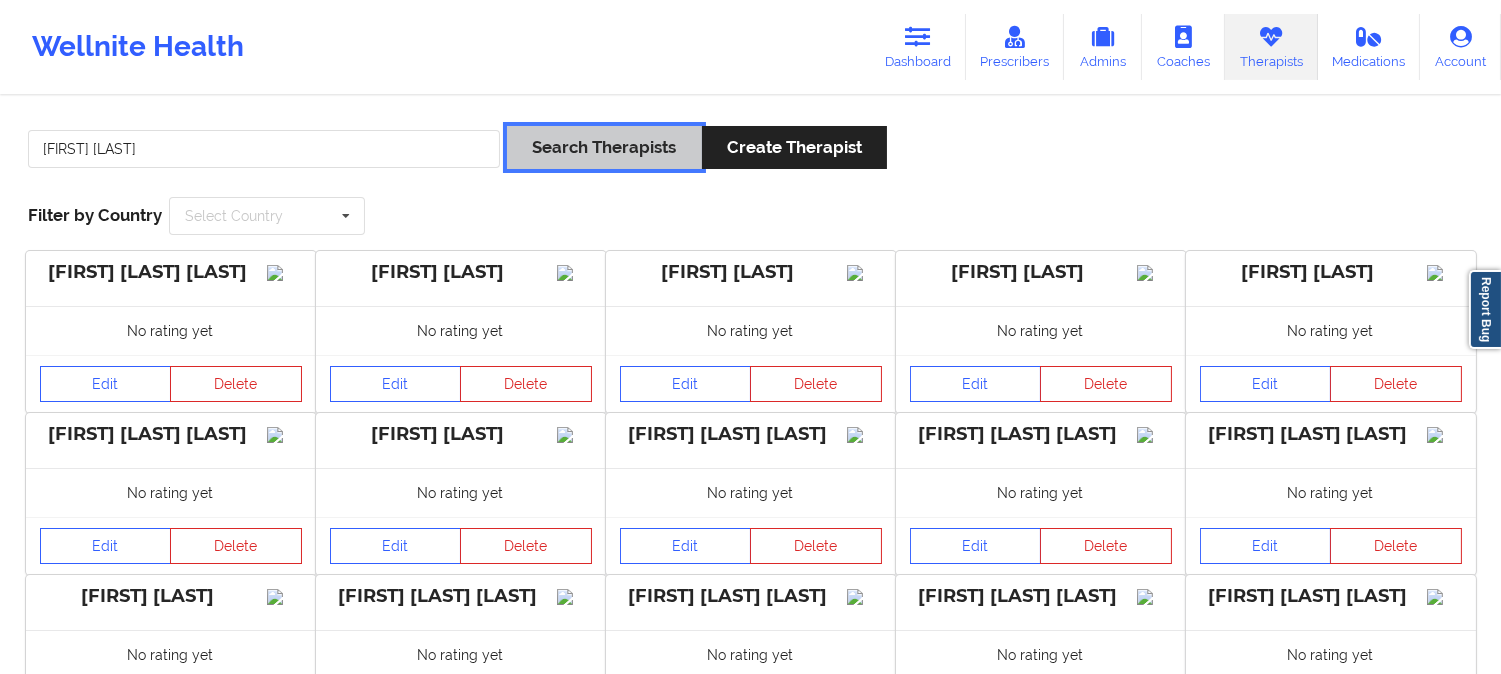 click on "Search Therapists" at bounding box center [604, 147] 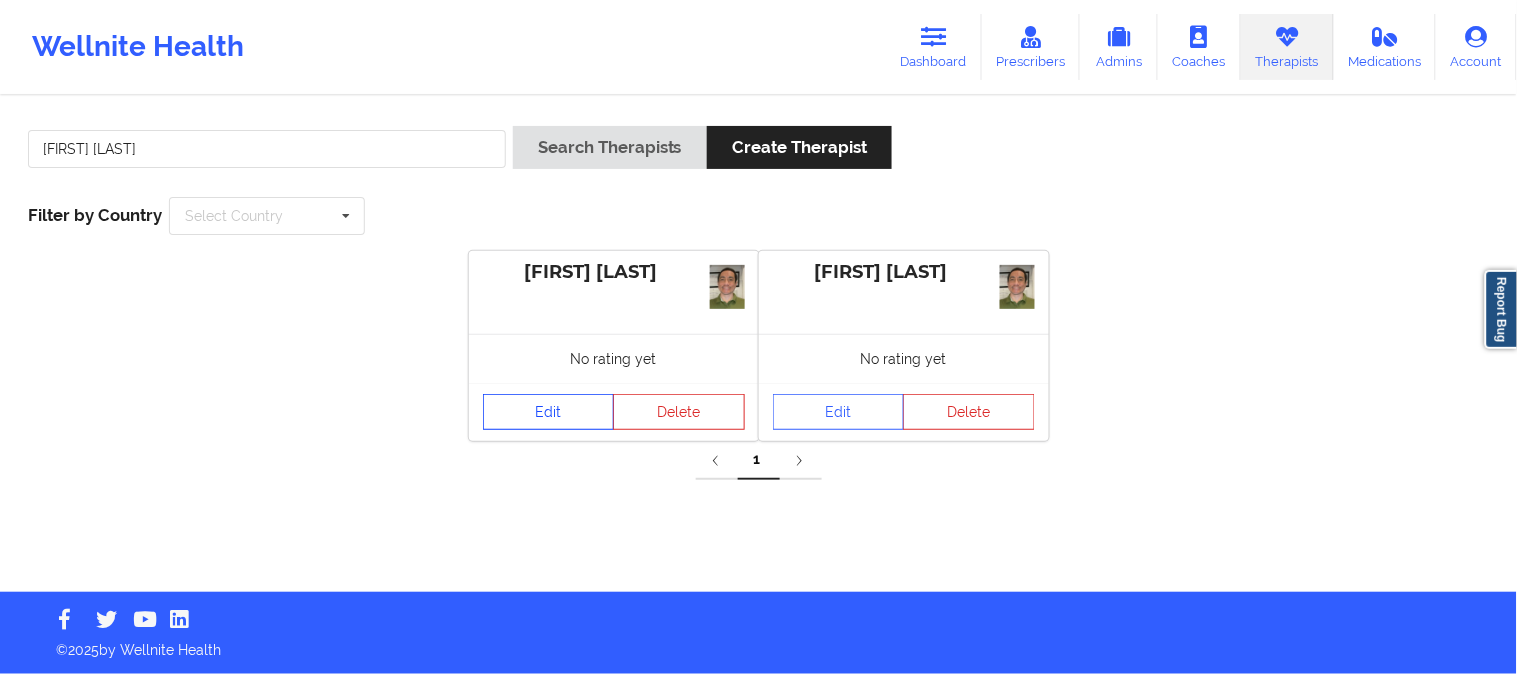 click on "Edit" at bounding box center [549, 412] 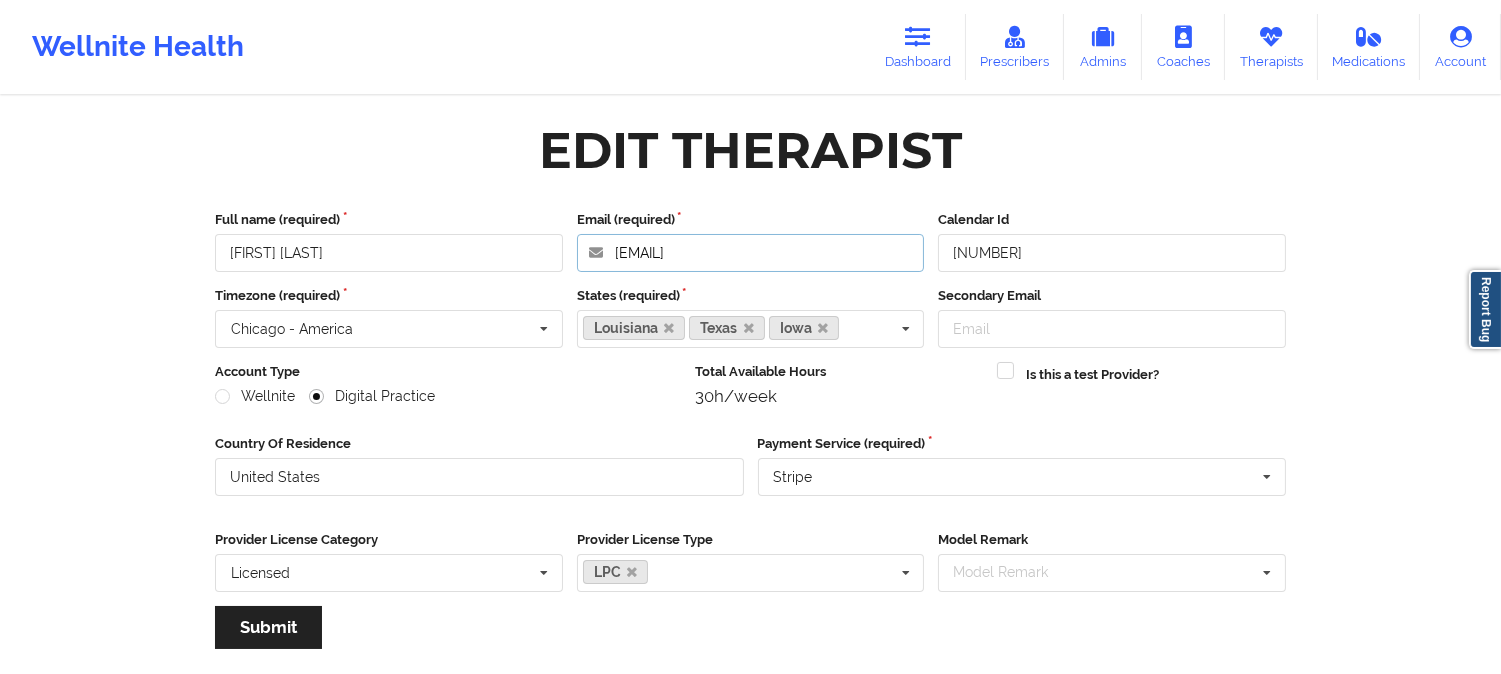 drag, startPoint x: 844, startPoint y: 254, endPoint x: 405, endPoint y: 222, distance: 440.16473 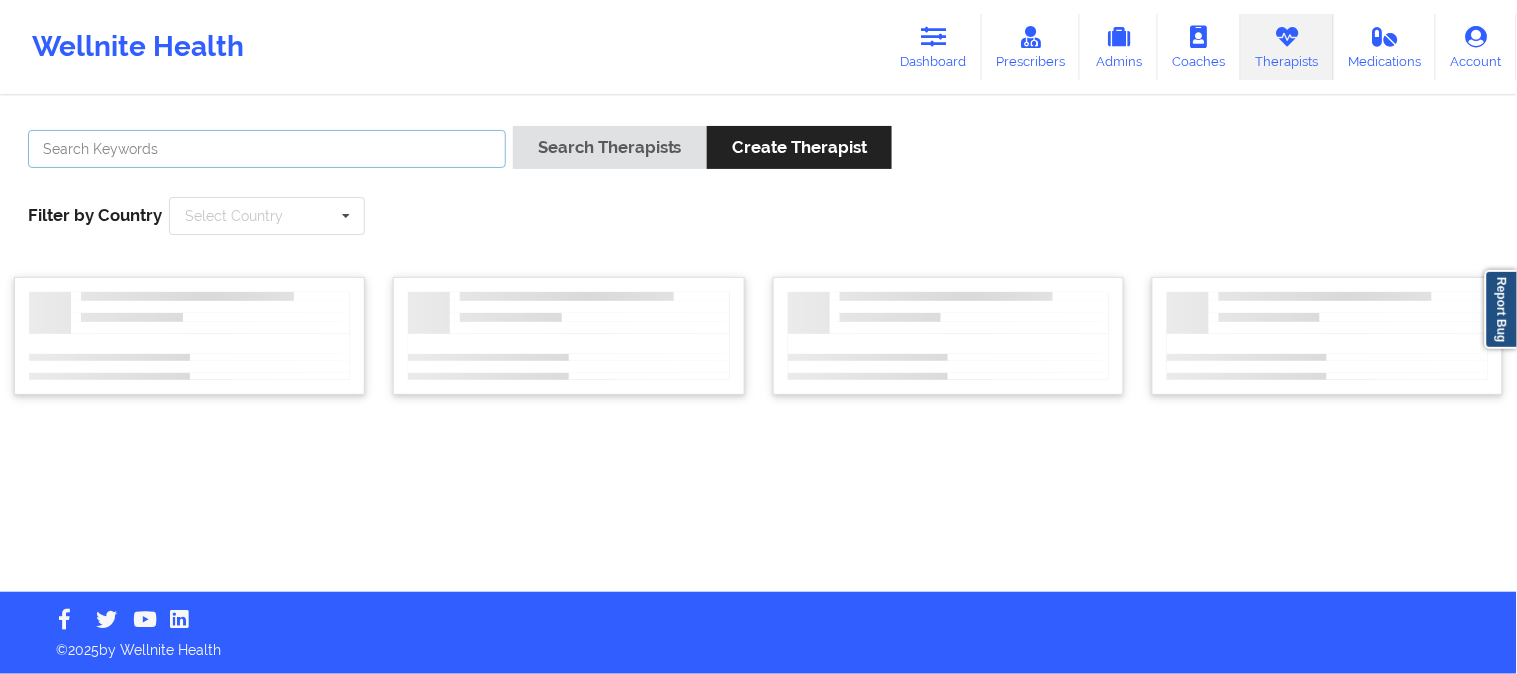 click at bounding box center (267, 149) 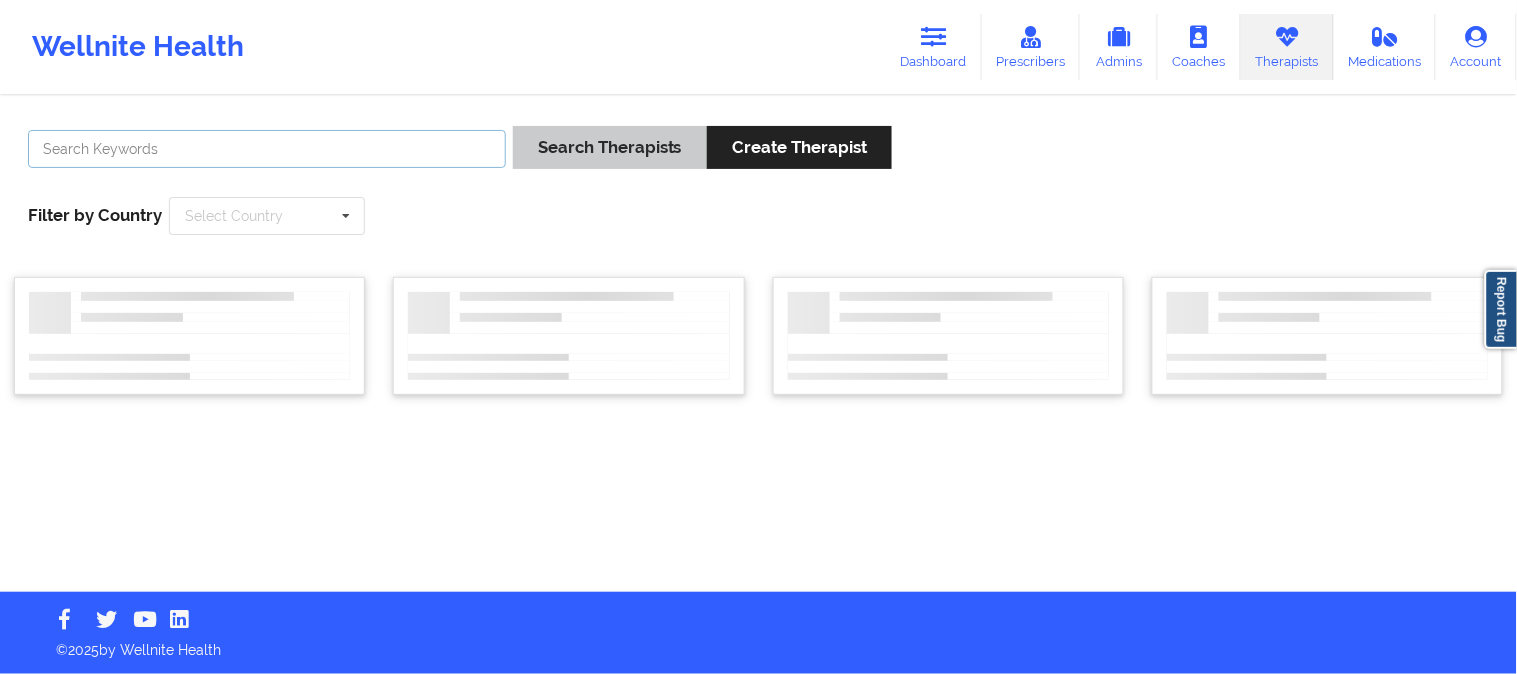 paste on "Susan P Zapatha" 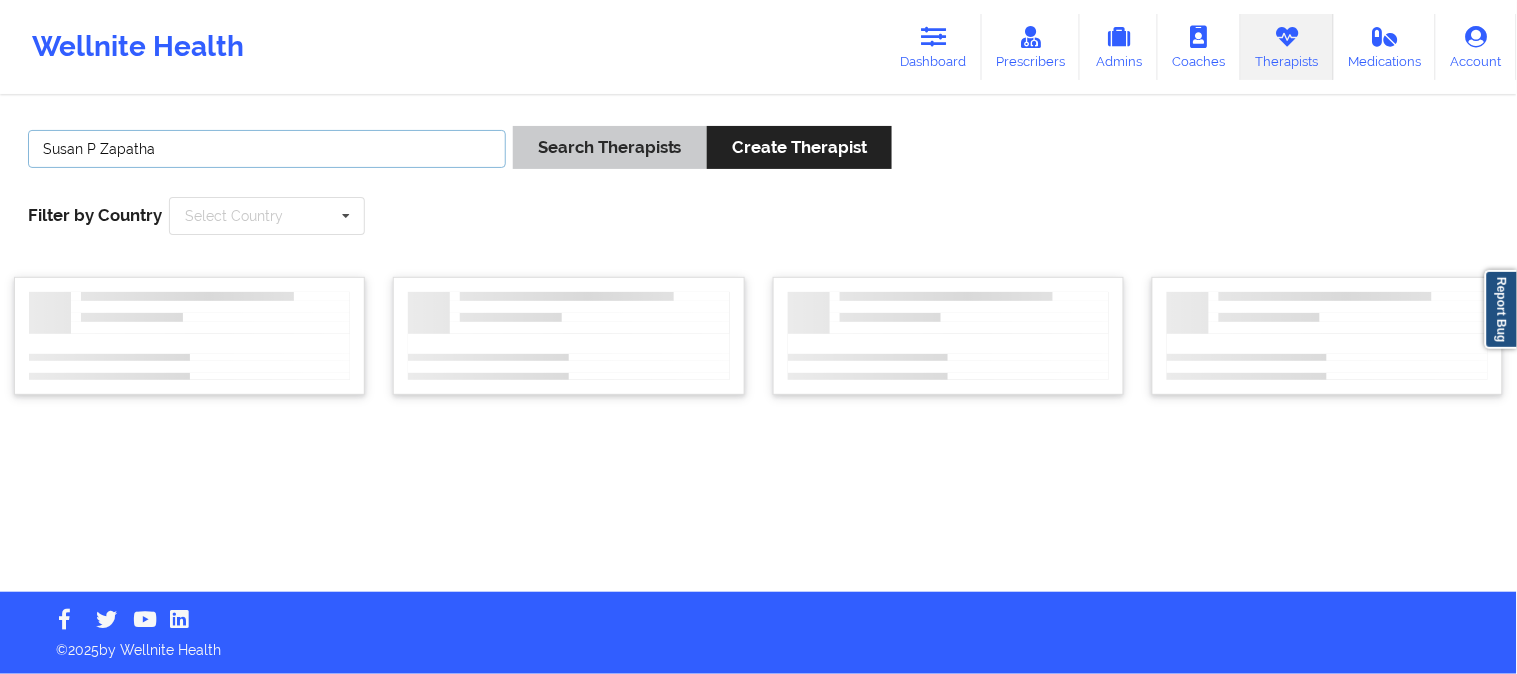 type on "Susan P Zapatha" 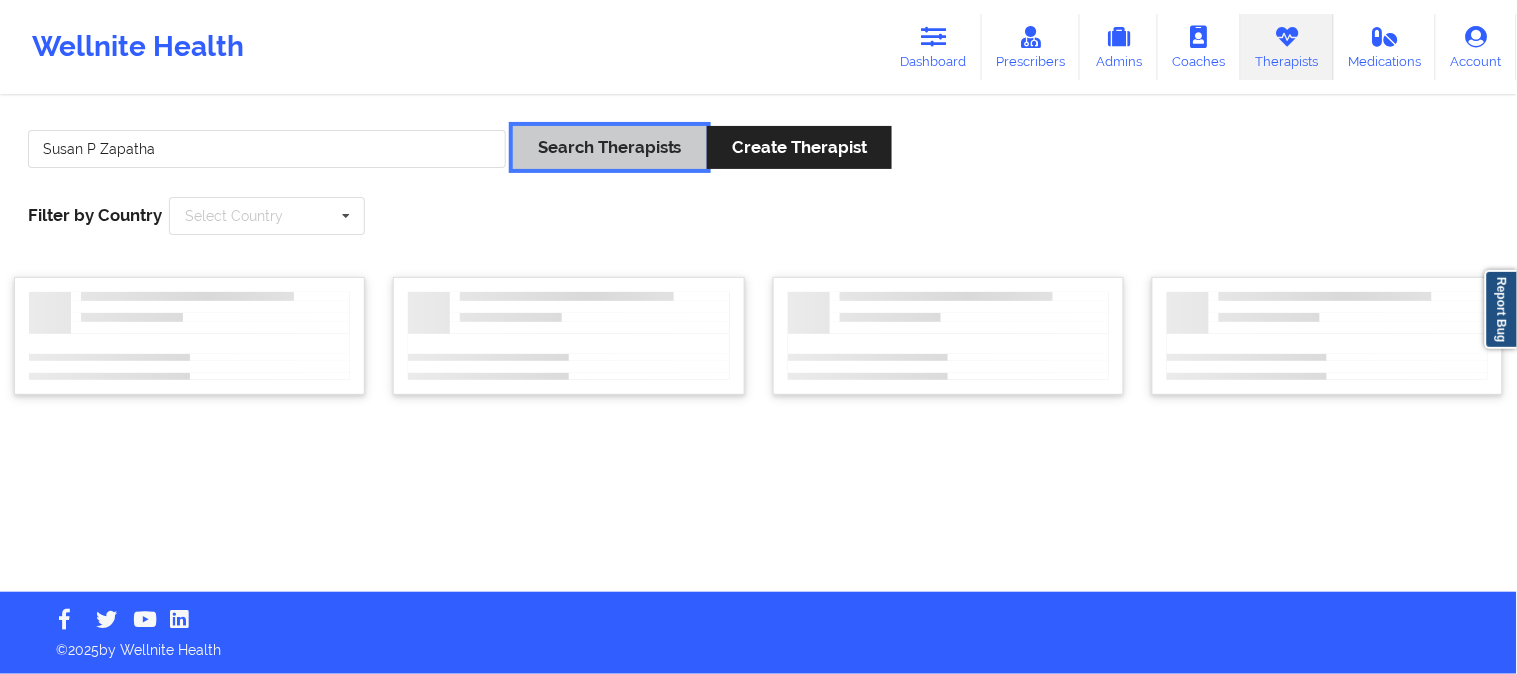 click on "Search Therapists" at bounding box center (610, 147) 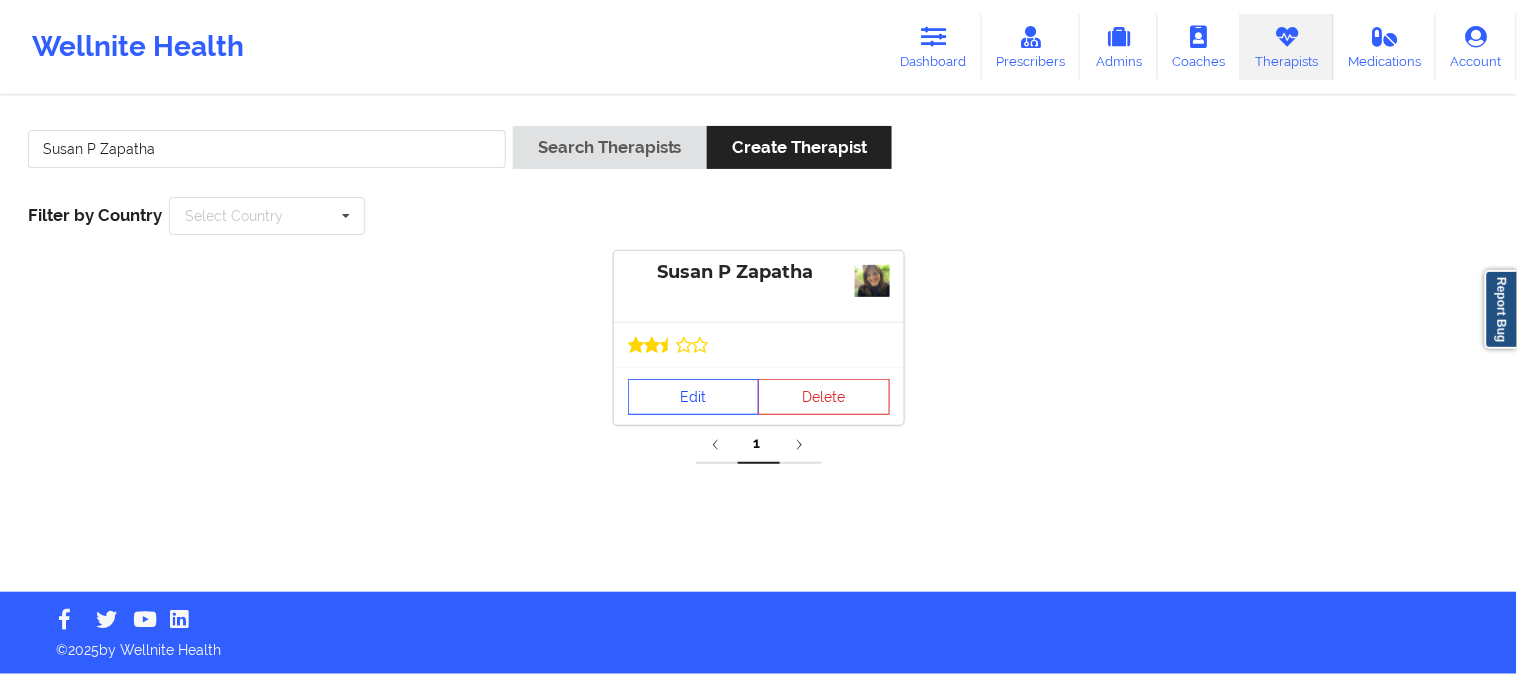 click on "Edit" at bounding box center [694, 397] 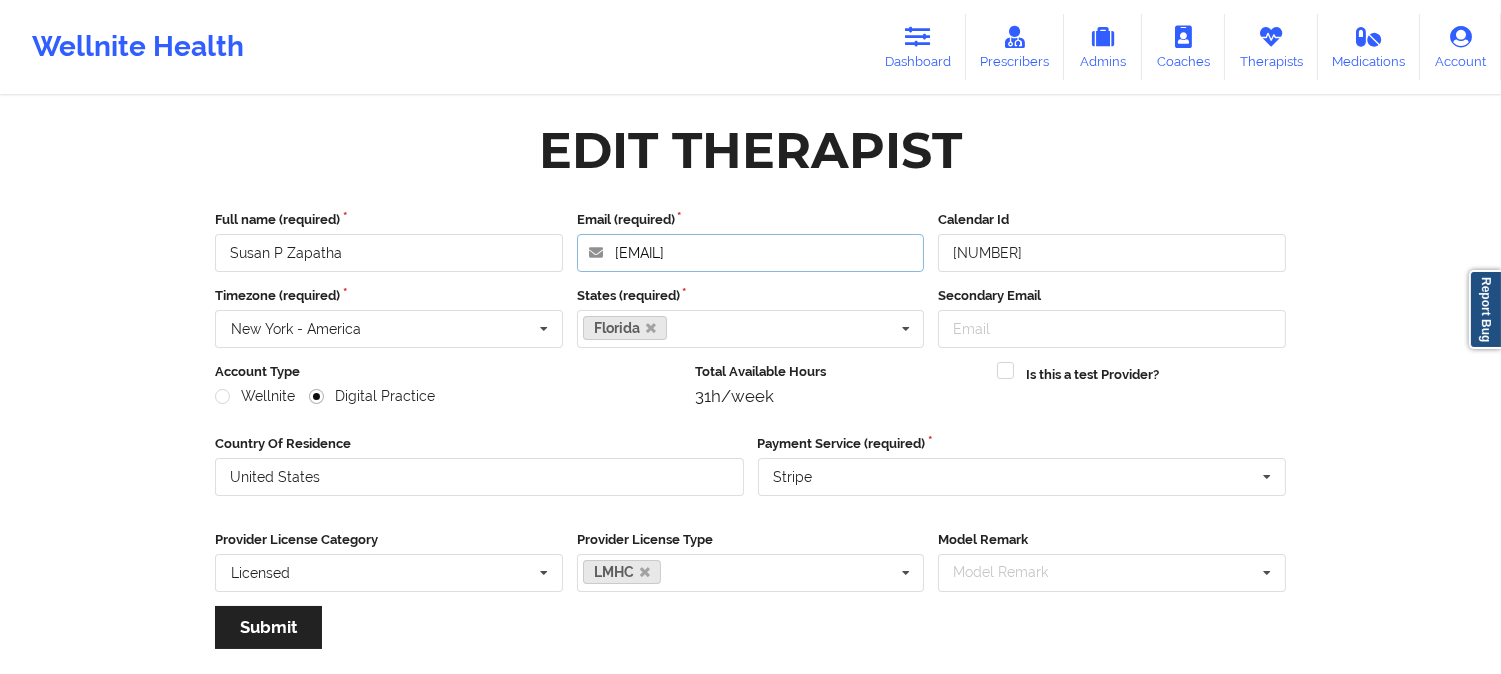 drag, startPoint x: 843, startPoint y: 245, endPoint x: 437, endPoint y: 235, distance: 406.12314 